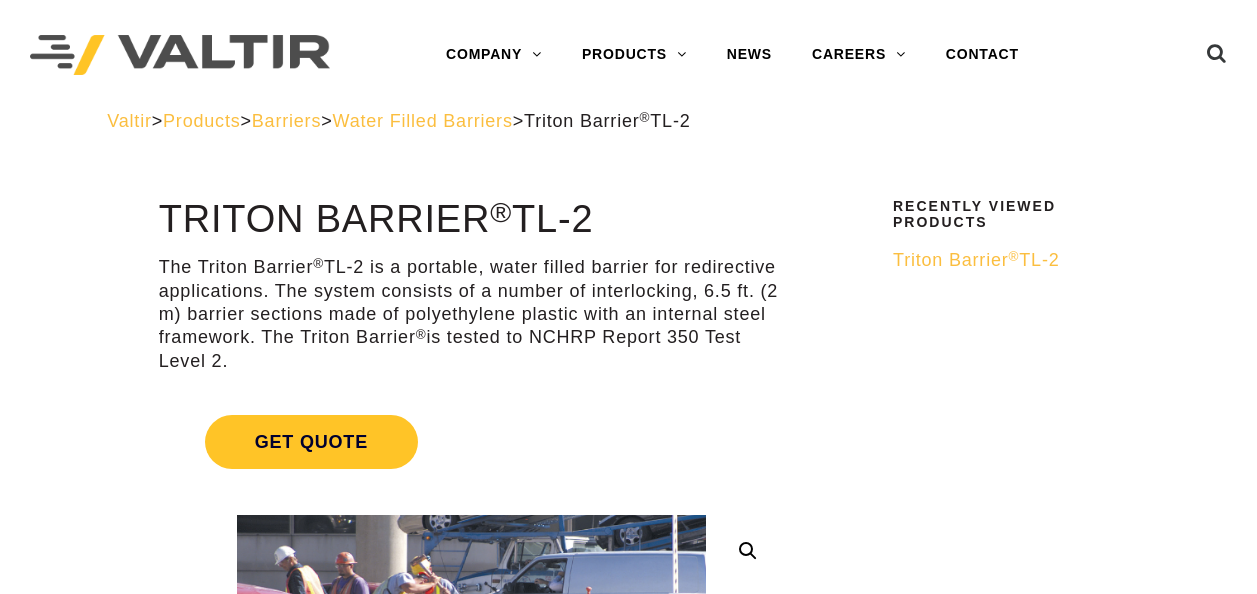 scroll, scrollTop: 0, scrollLeft: 0, axis: both 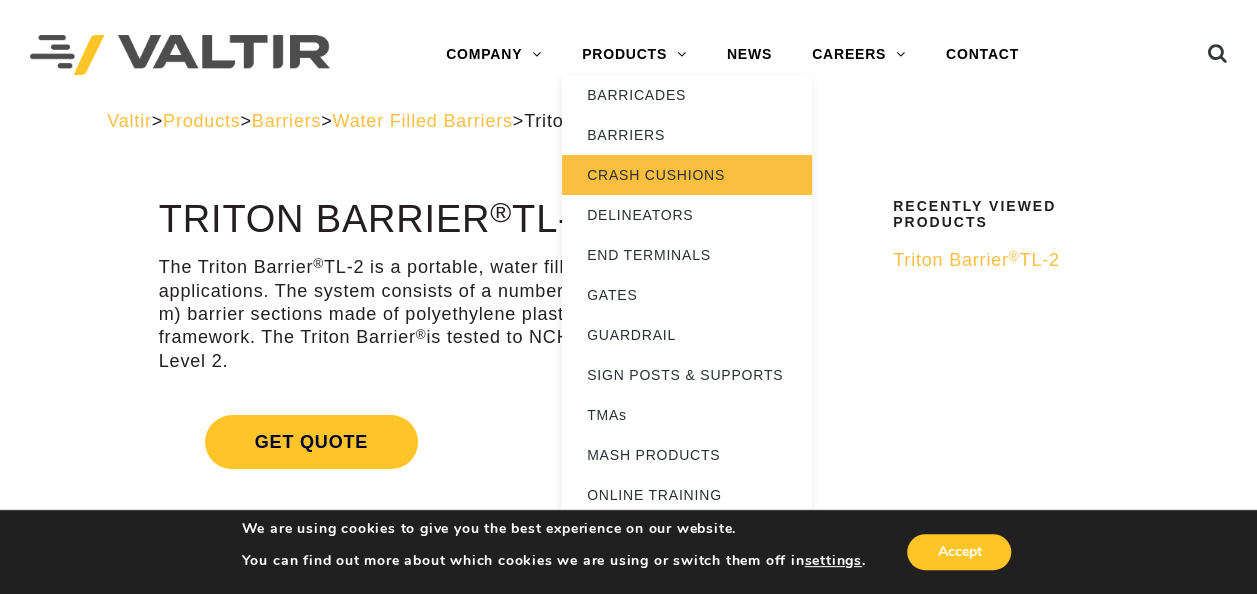 click on "CRASH CUSHIONS" at bounding box center (687, 175) 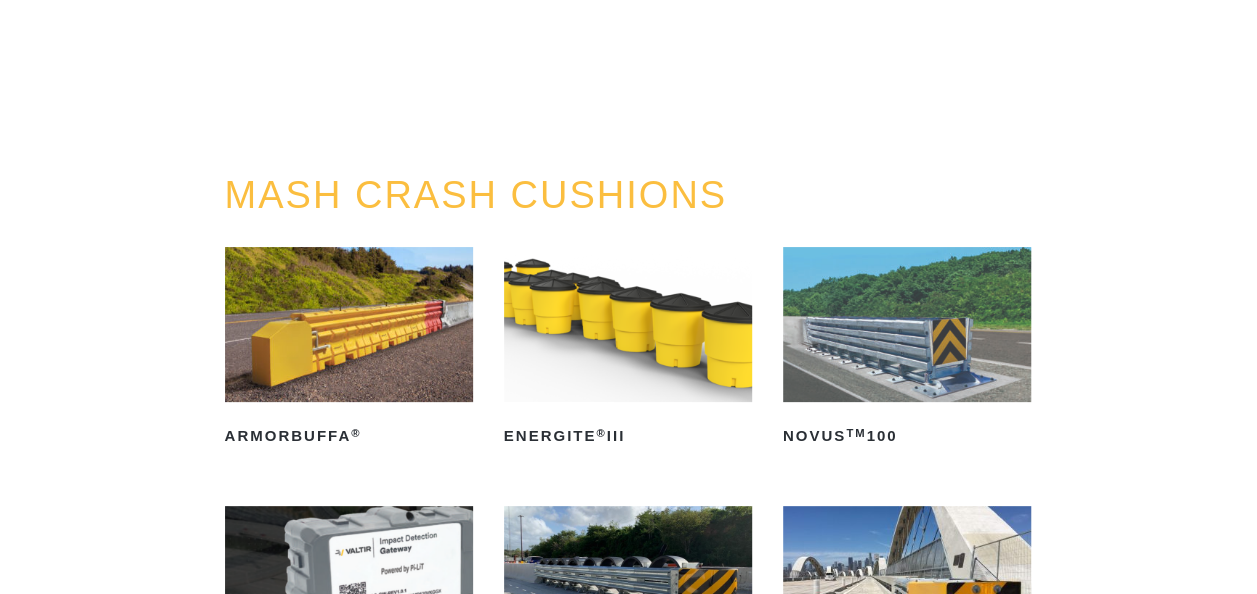 scroll, scrollTop: 0, scrollLeft: 0, axis: both 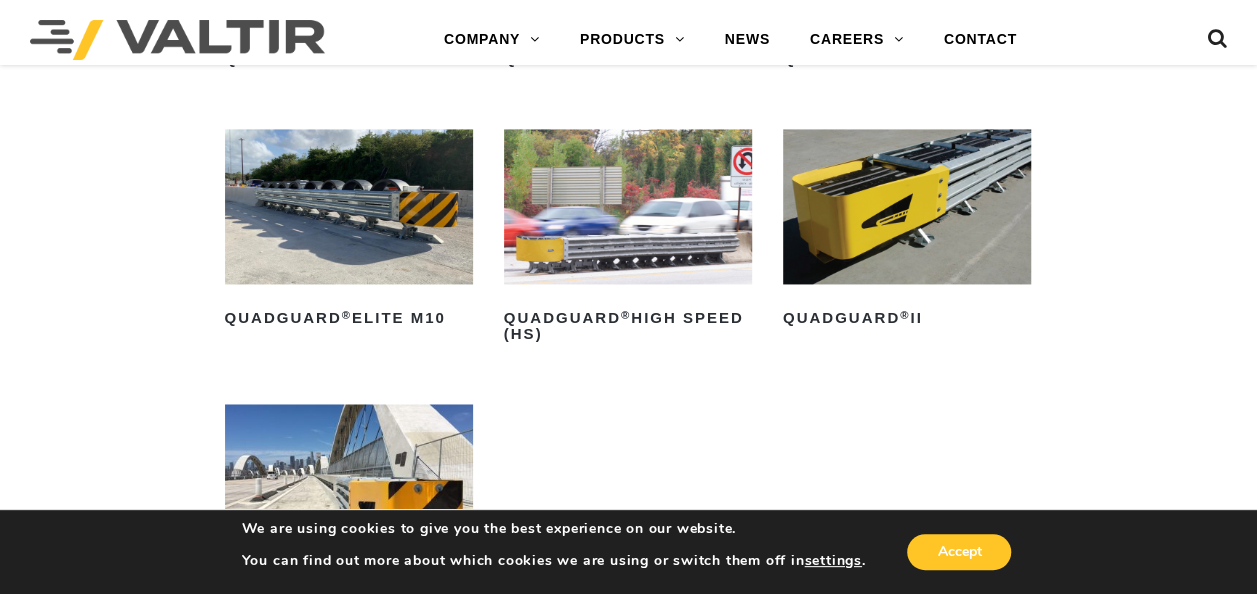 click at bounding box center (907, 206) 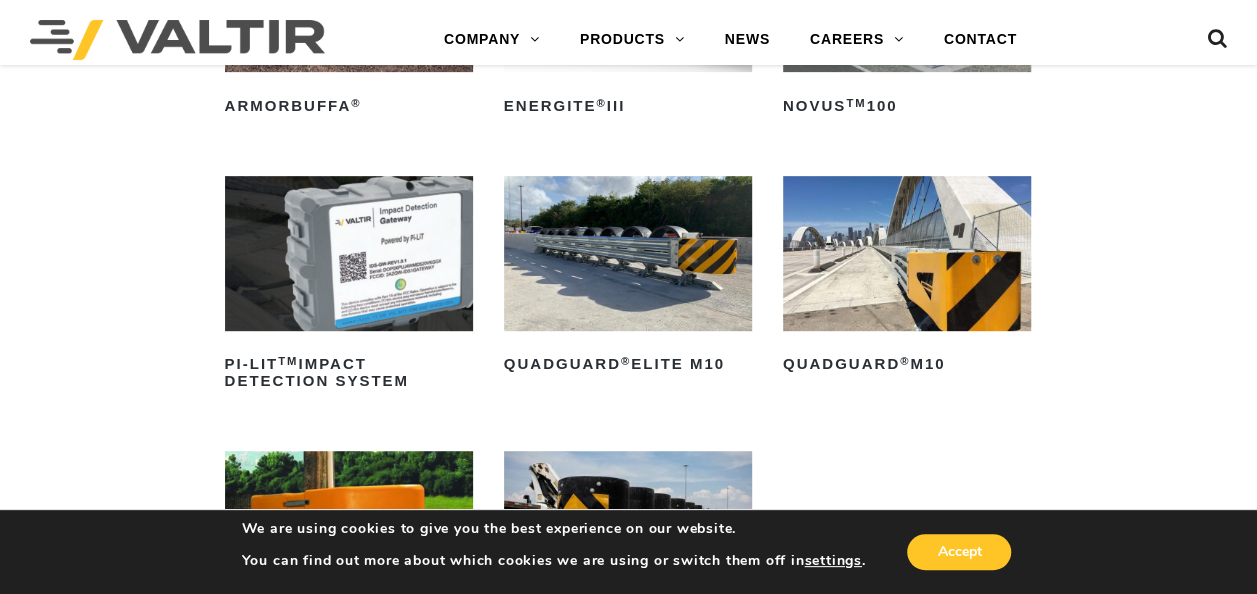 scroll, scrollTop: 400, scrollLeft: 0, axis: vertical 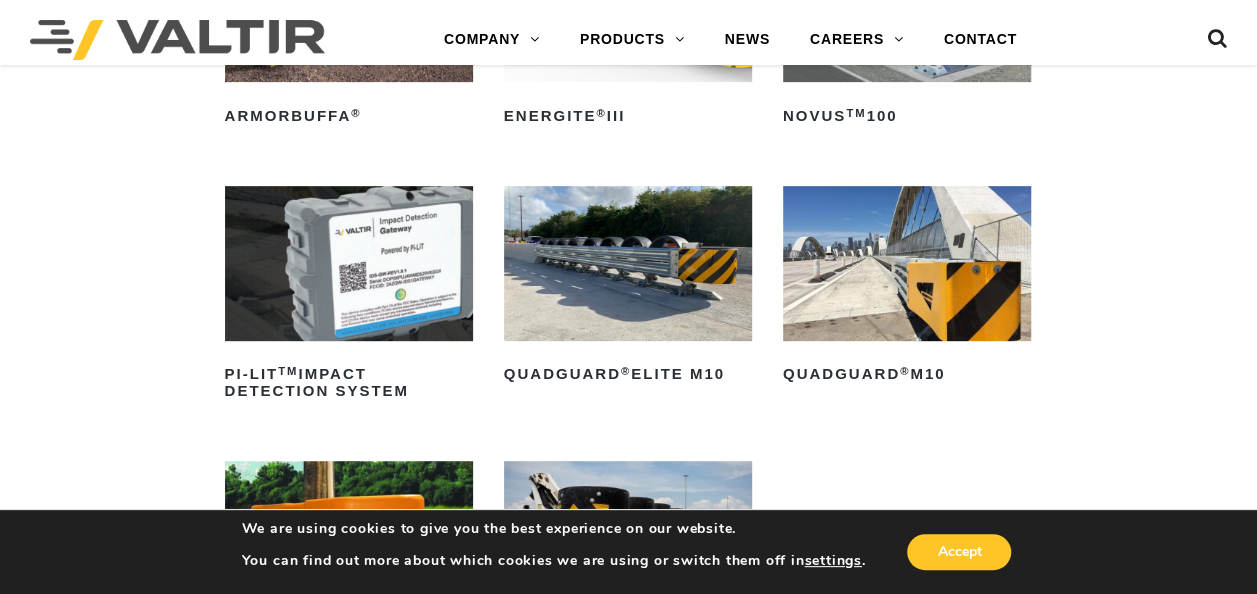click at bounding box center (907, 263) 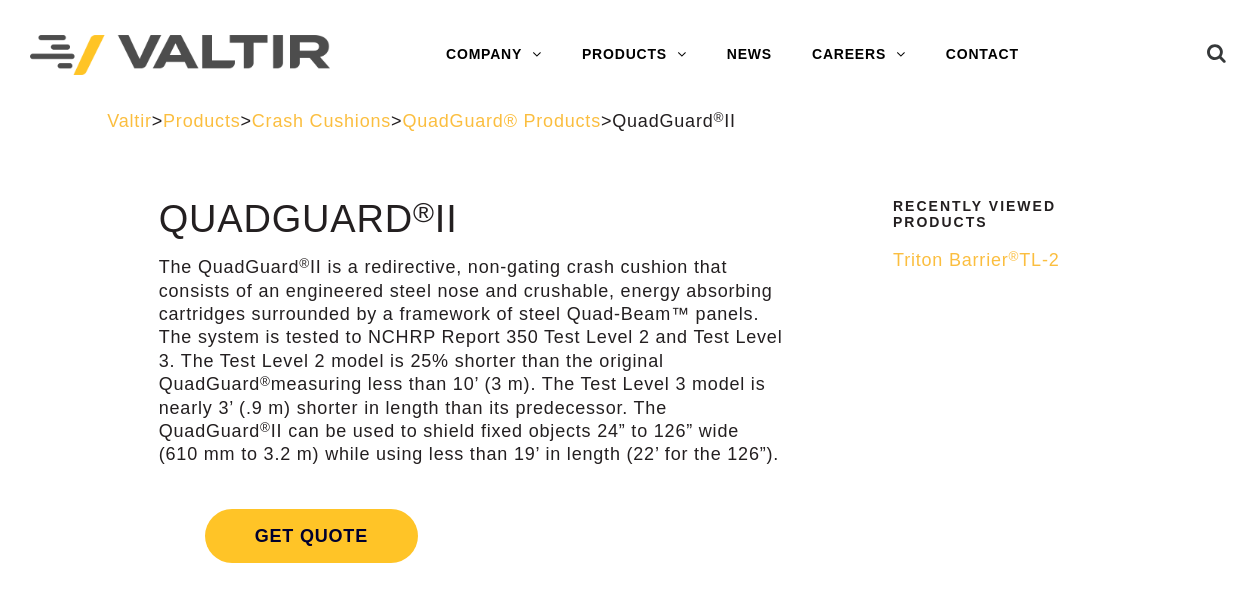 scroll, scrollTop: 0, scrollLeft: 0, axis: both 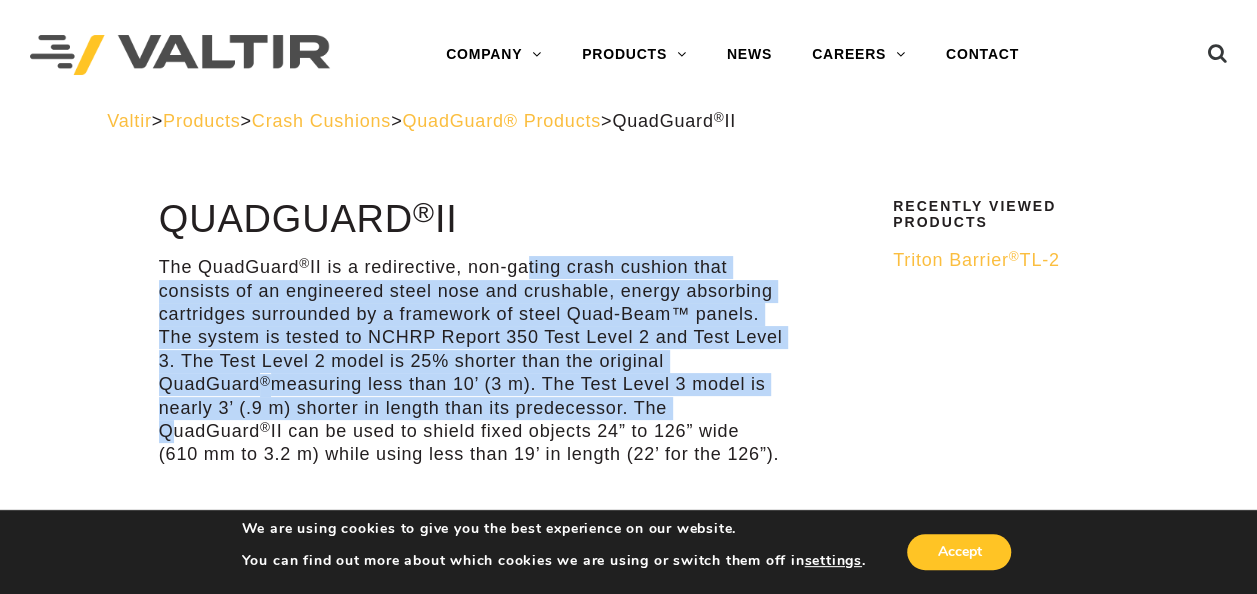 drag, startPoint x: 526, startPoint y: 244, endPoint x: 564, endPoint y: 405, distance: 165.42369 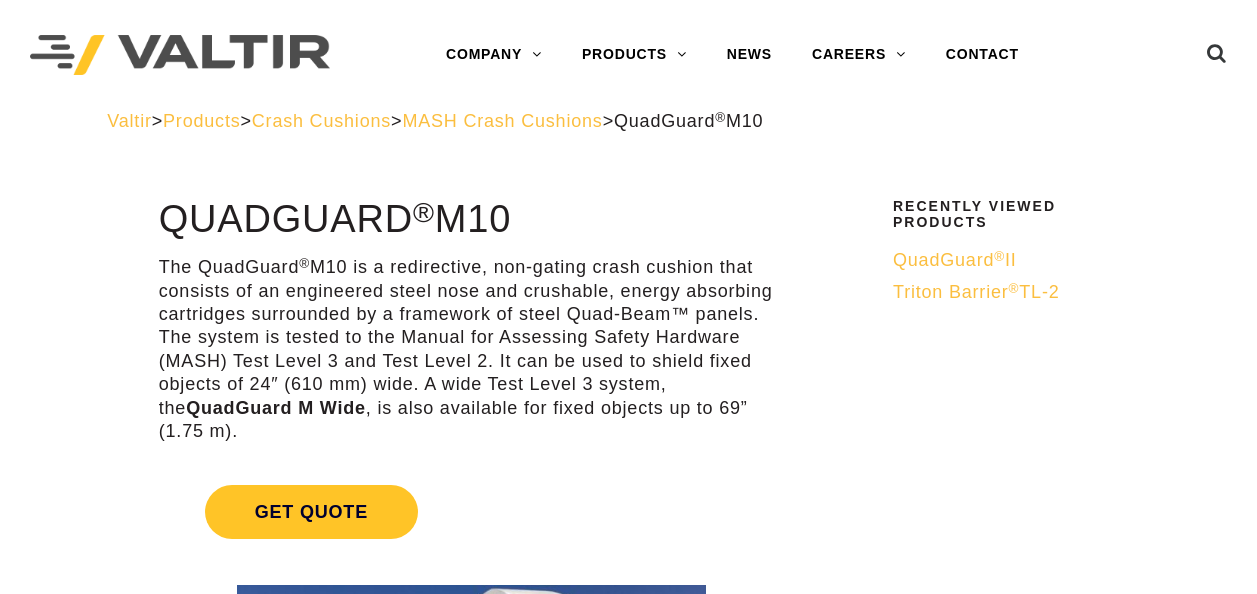 scroll, scrollTop: 0, scrollLeft: 0, axis: both 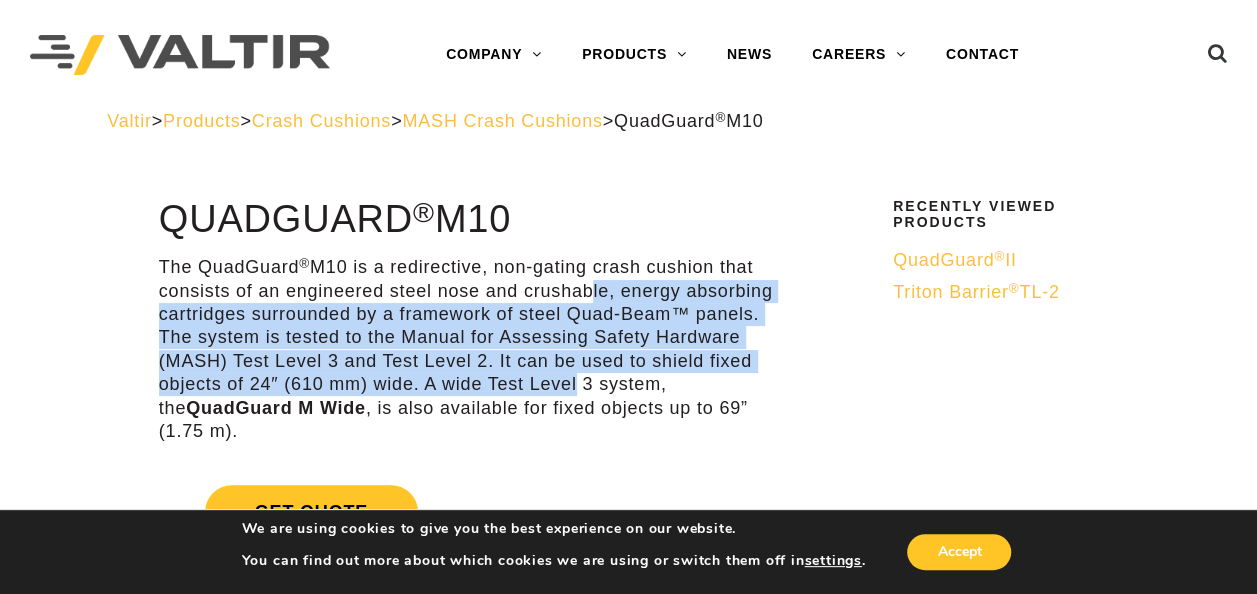drag, startPoint x: 580, startPoint y: 290, endPoint x: 571, endPoint y: 388, distance: 98.4124 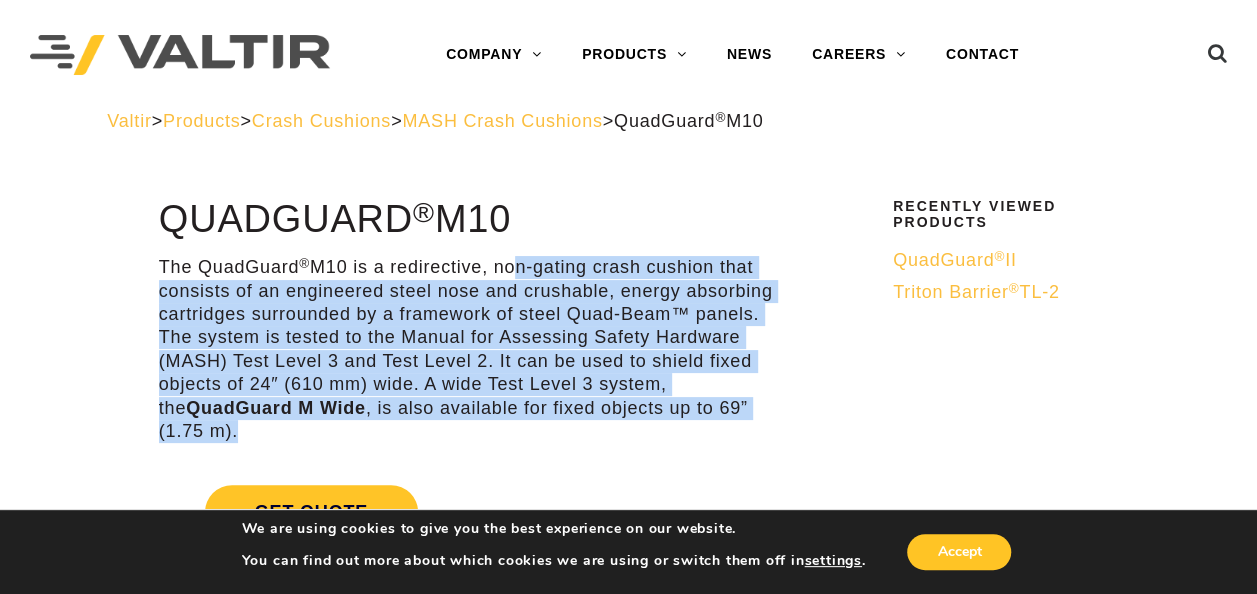 drag, startPoint x: 515, startPoint y: 271, endPoint x: 516, endPoint y: 424, distance: 153.00327 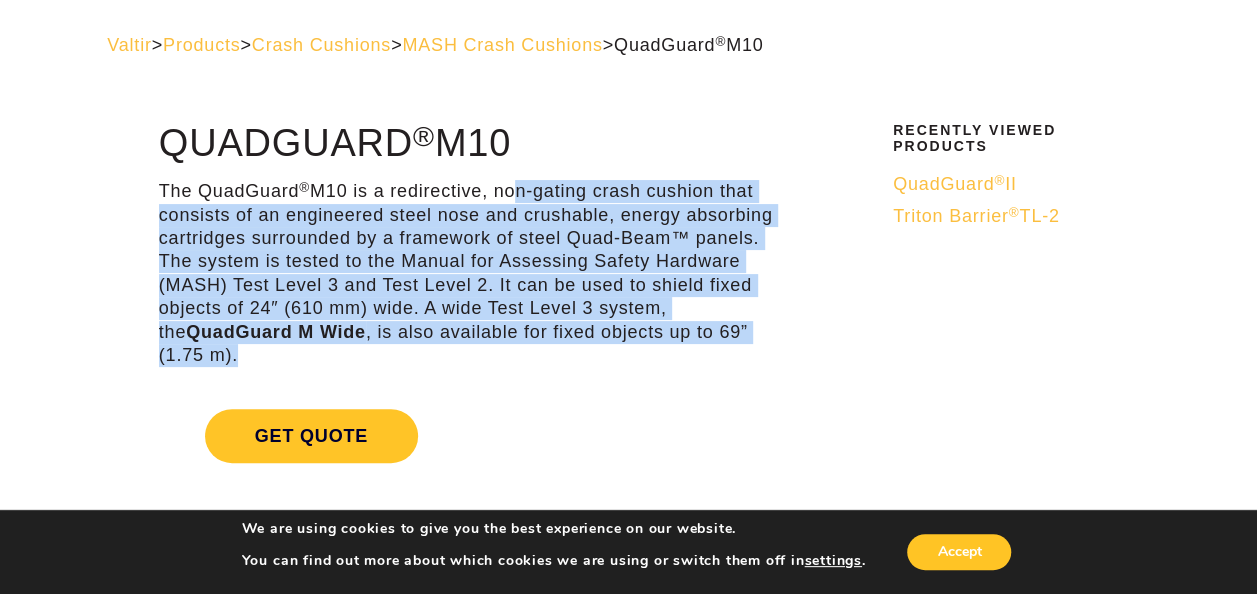 scroll, scrollTop: 100, scrollLeft: 0, axis: vertical 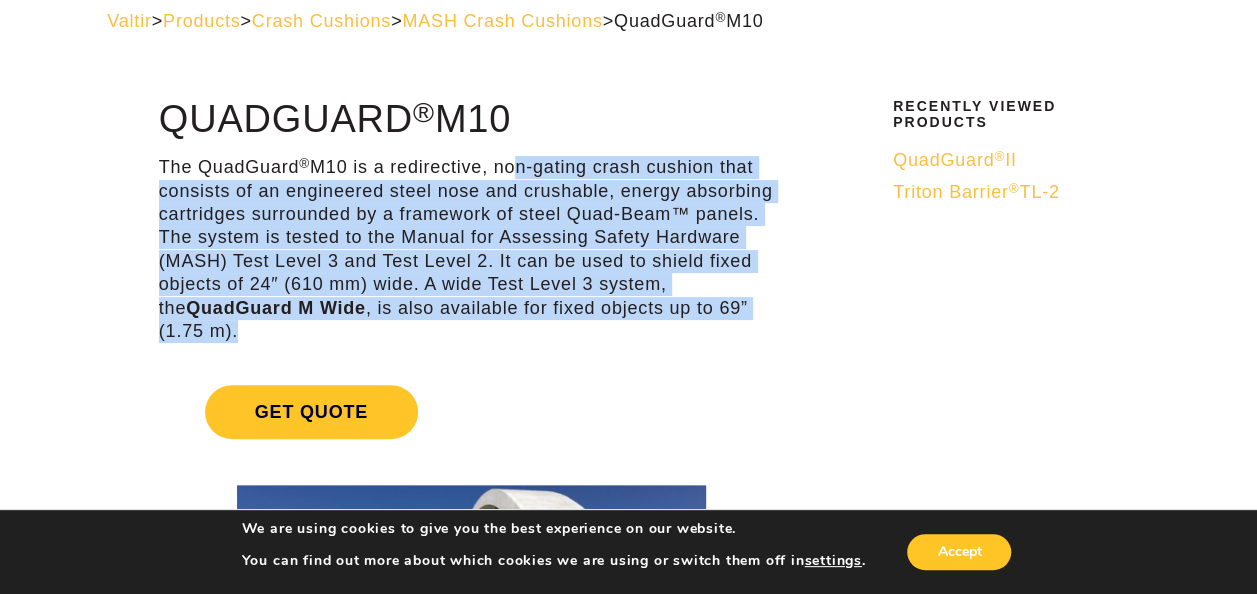 click on "The QuadGuard ®  M10 is a redirective, non-gating crash cushion that consists of an engineered steel nose and crushable, energy absorbing cartridges surrounded by a framework of steel Quad-Beam™ panels. The system is tested to the Manual for Assessing Safety Hardware (MASH) Test Level 3 and Test Level 2. It can be used to shield fixed objects of 24″ (610 mm) wide. A wide Test Level 3 system, the  QuadGuard M Wide , is also available for fixed objects up to 69” (1.75 m)." at bounding box center (471, 249) 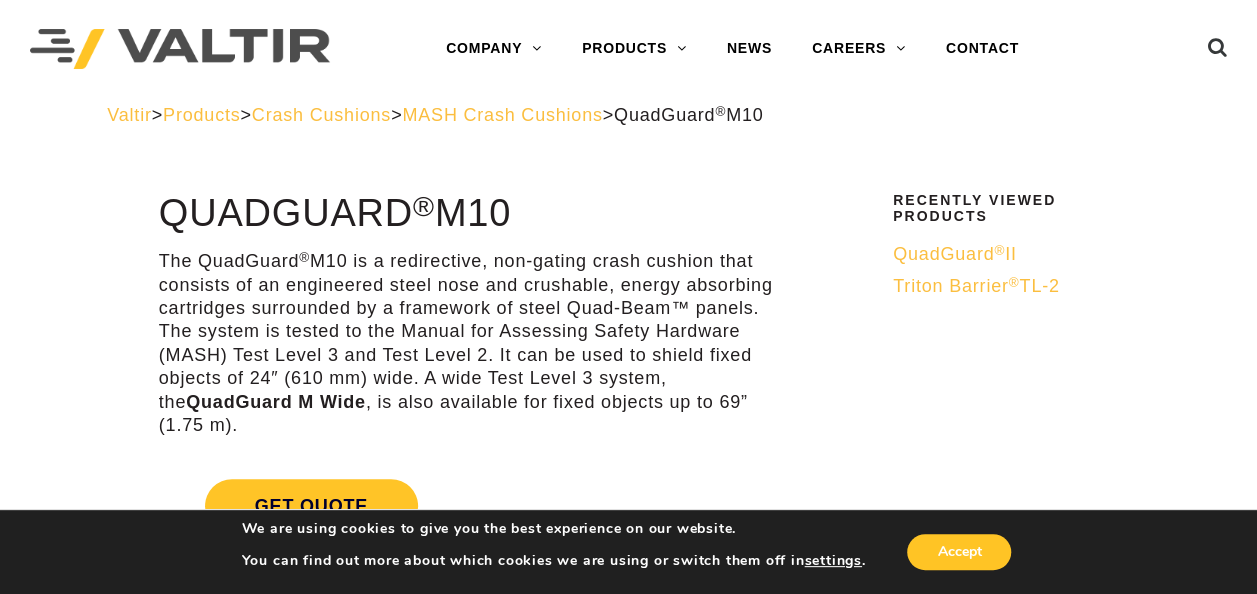 scroll, scrollTop: 0, scrollLeft: 0, axis: both 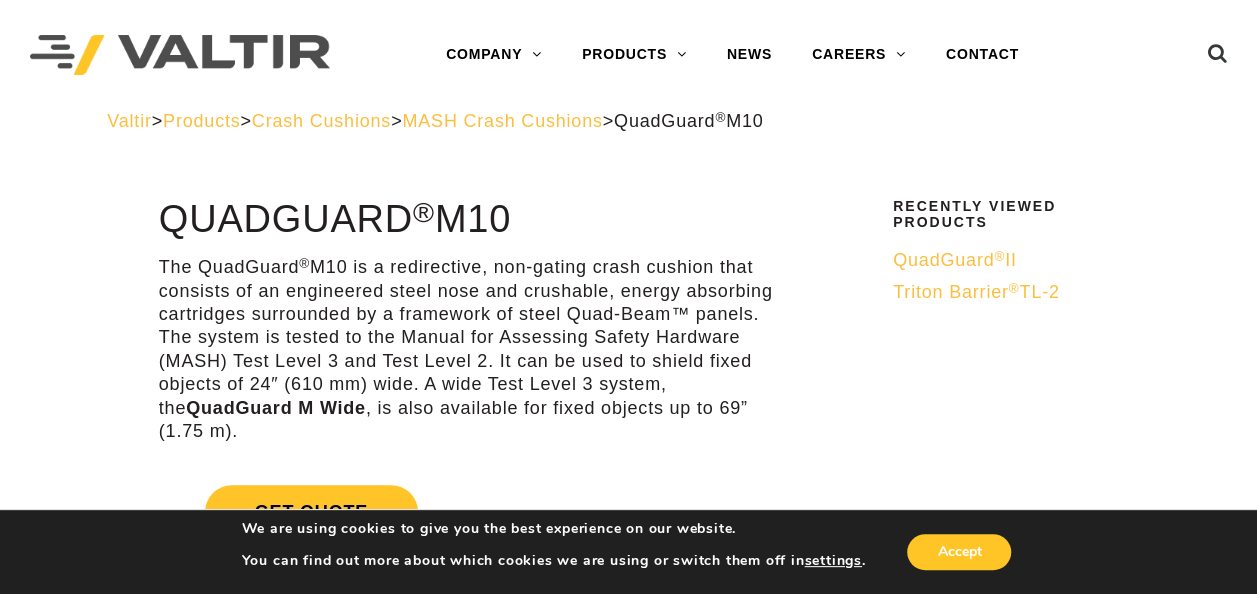 click on "QuadGuard ®  II" at bounding box center [955, 260] 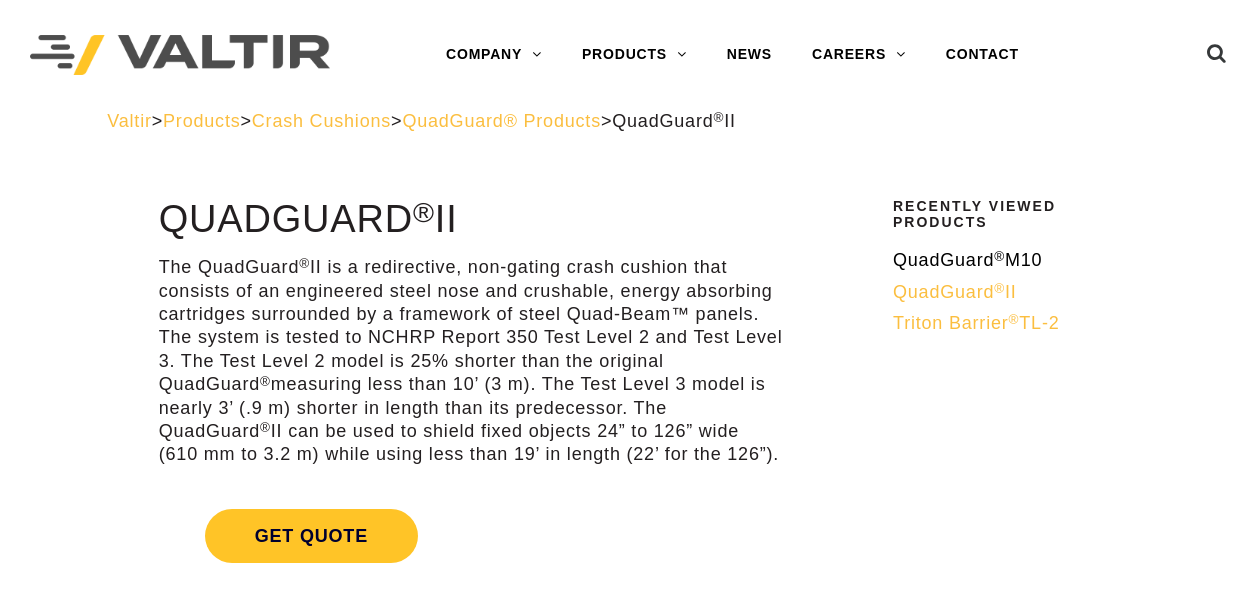 scroll, scrollTop: 0, scrollLeft: 0, axis: both 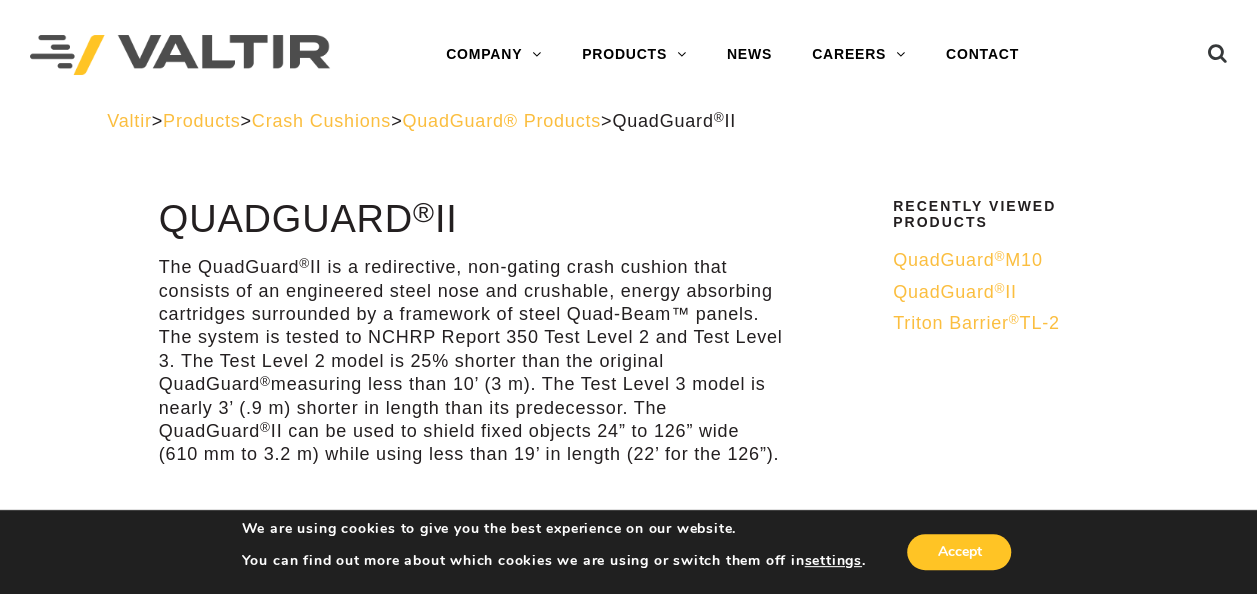 drag, startPoint x: 576, startPoint y: 278, endPoint x: 598, endPoint y: 466, distance: 189.28285 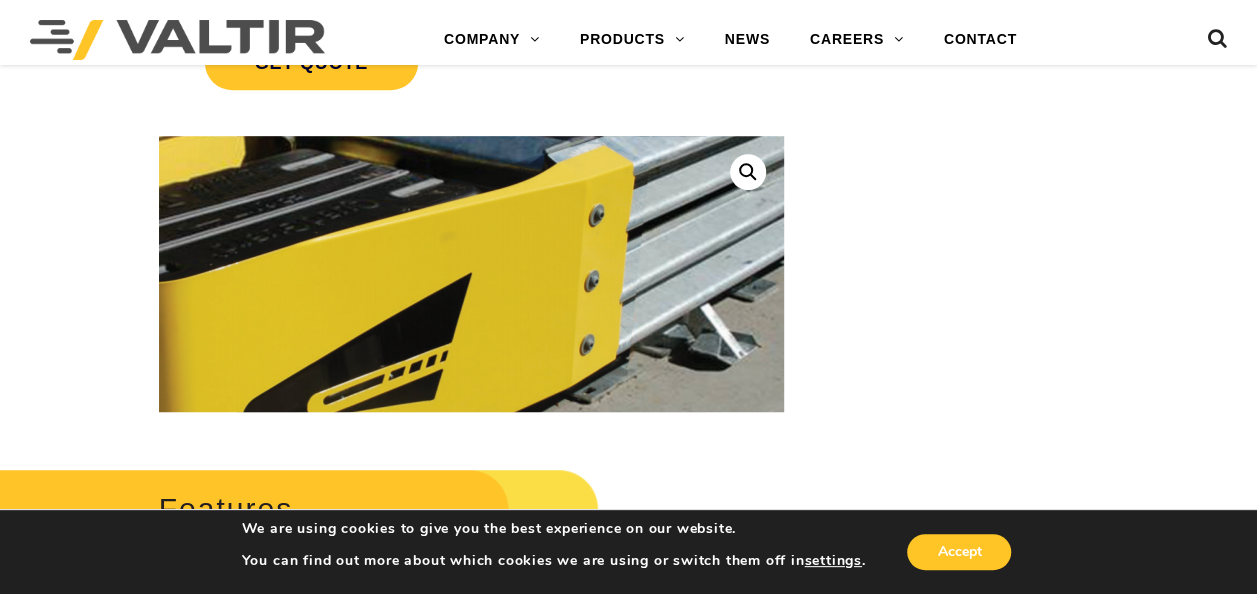 scroll, scrollTop: 800, scrollLeft: 0, axis: vertical 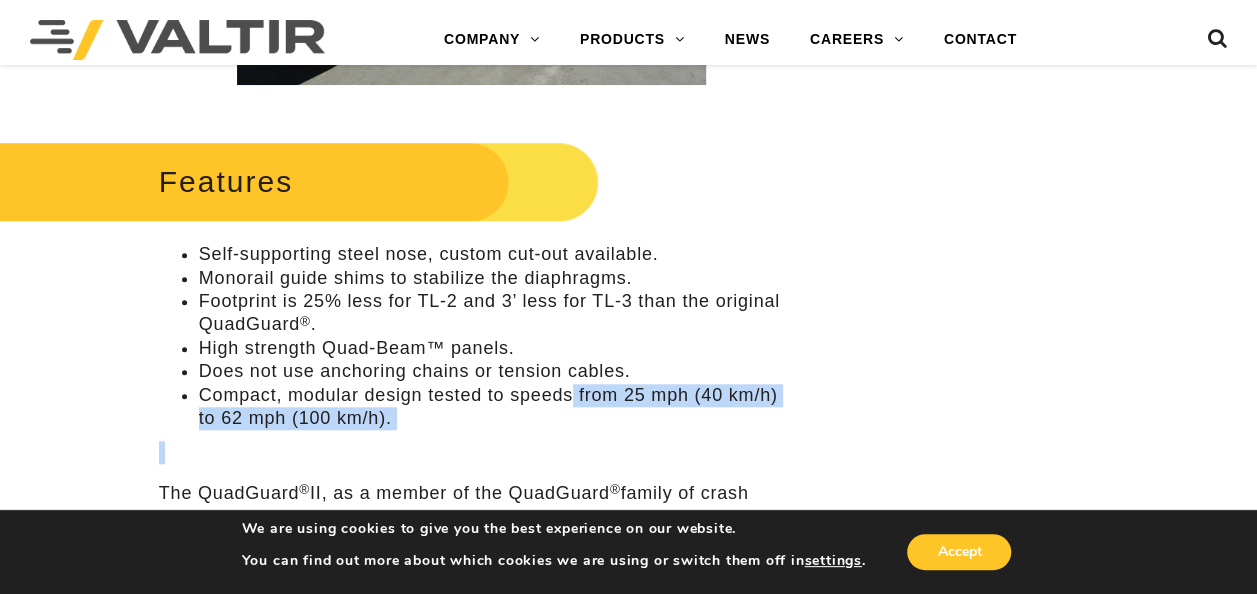 drag, startPoint x: 572, startPoint y: 391, endPoint x: 574, endPoint y: 432, distance: 41.04875 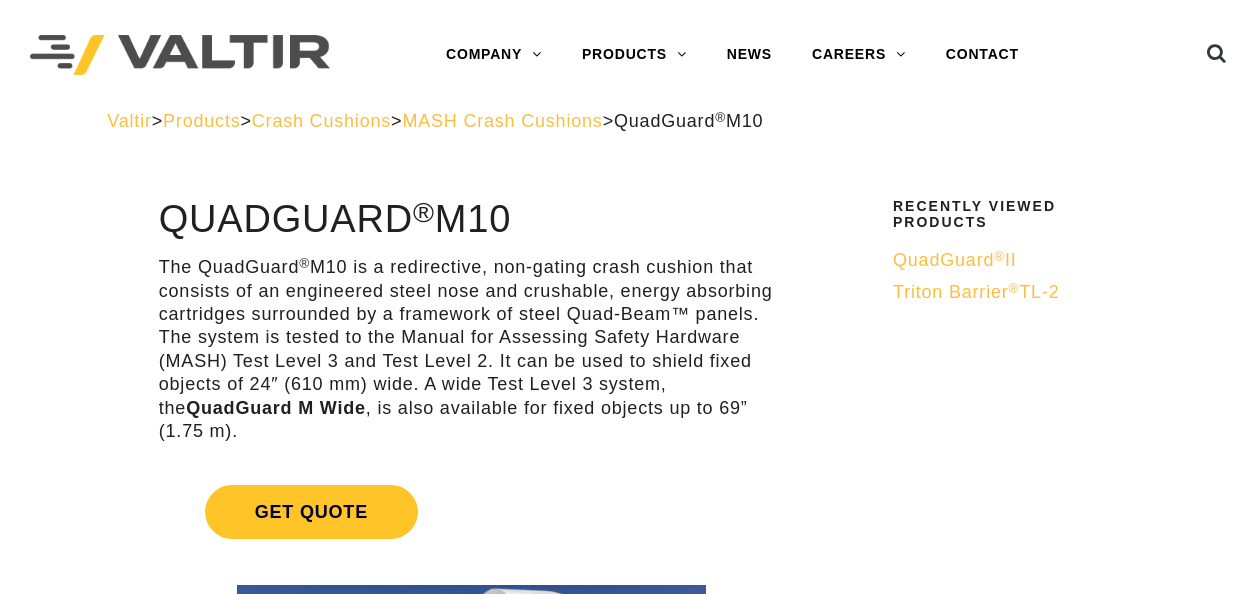 scroll, scrollTop: 0, scrollLeft: 0, axis: both 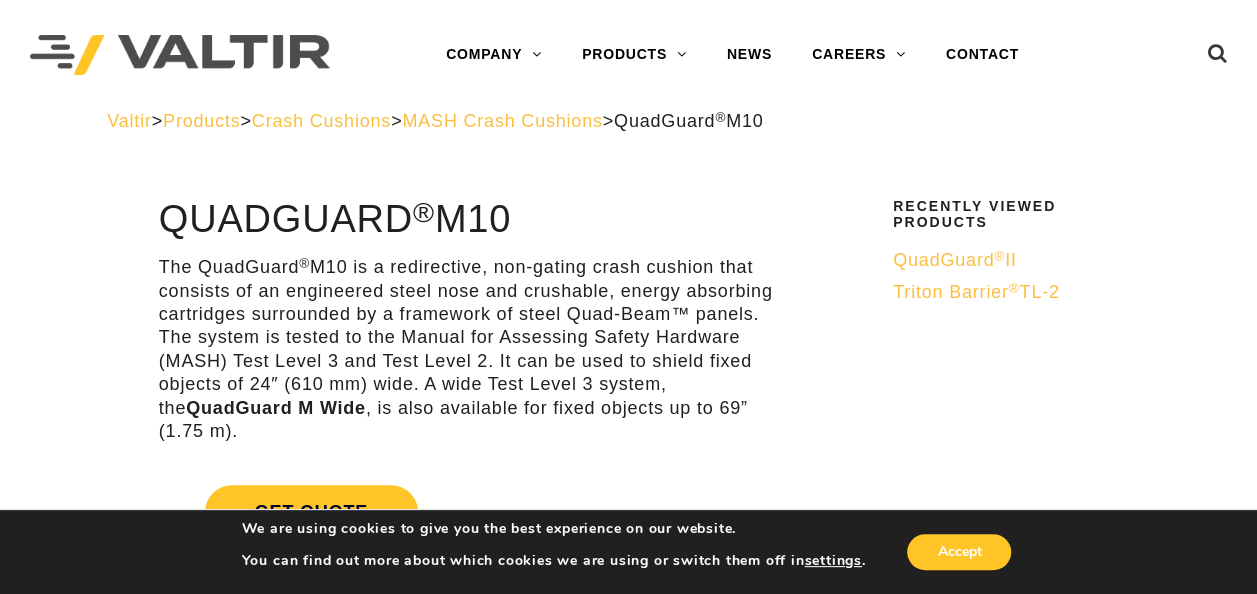 click on "MASH Crash Cushions" at bounding box center [502, 121] 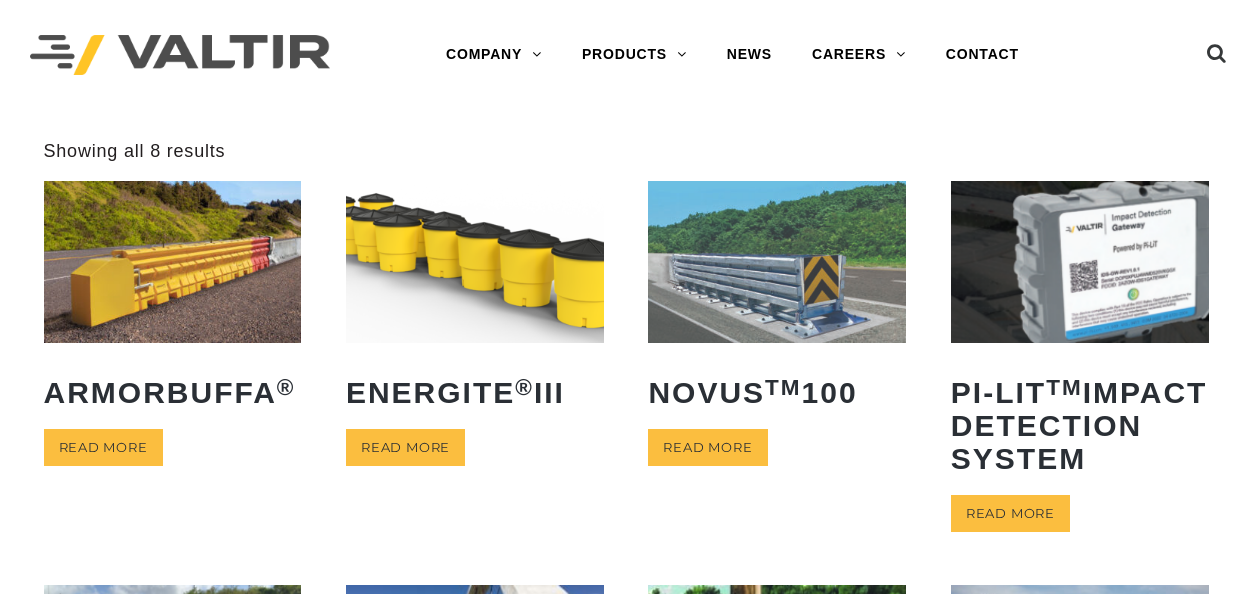 scroll, scrollTop: 0, scrollLeft: 0, axis: both 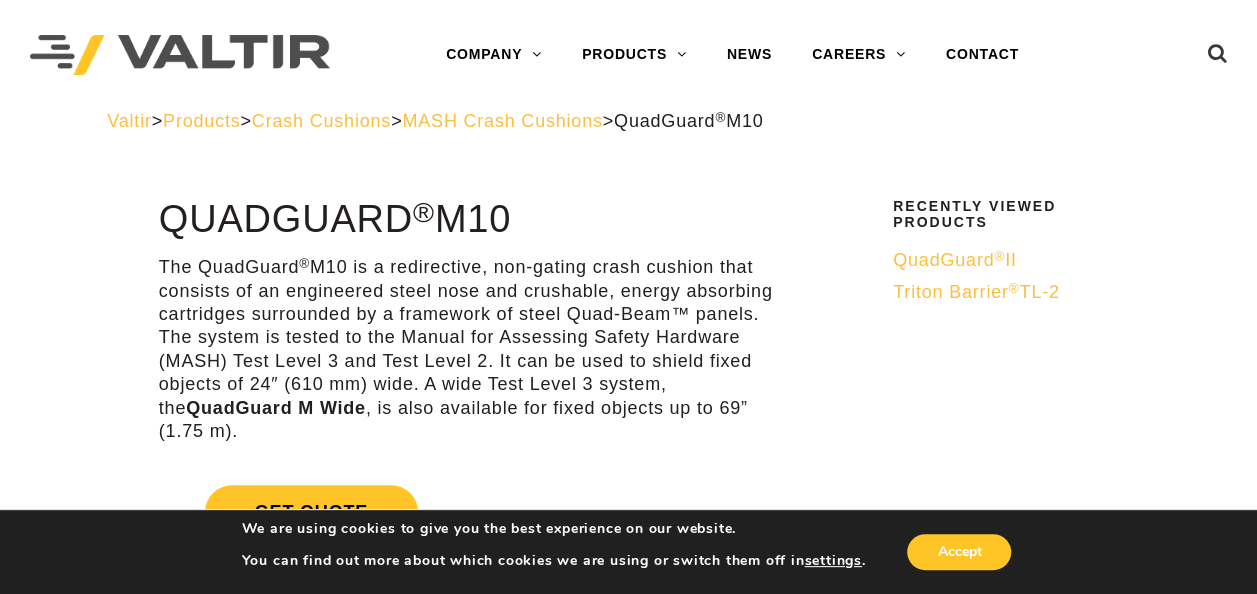 click on "QuadGuard ®  II" at bounding box center (955, 260) 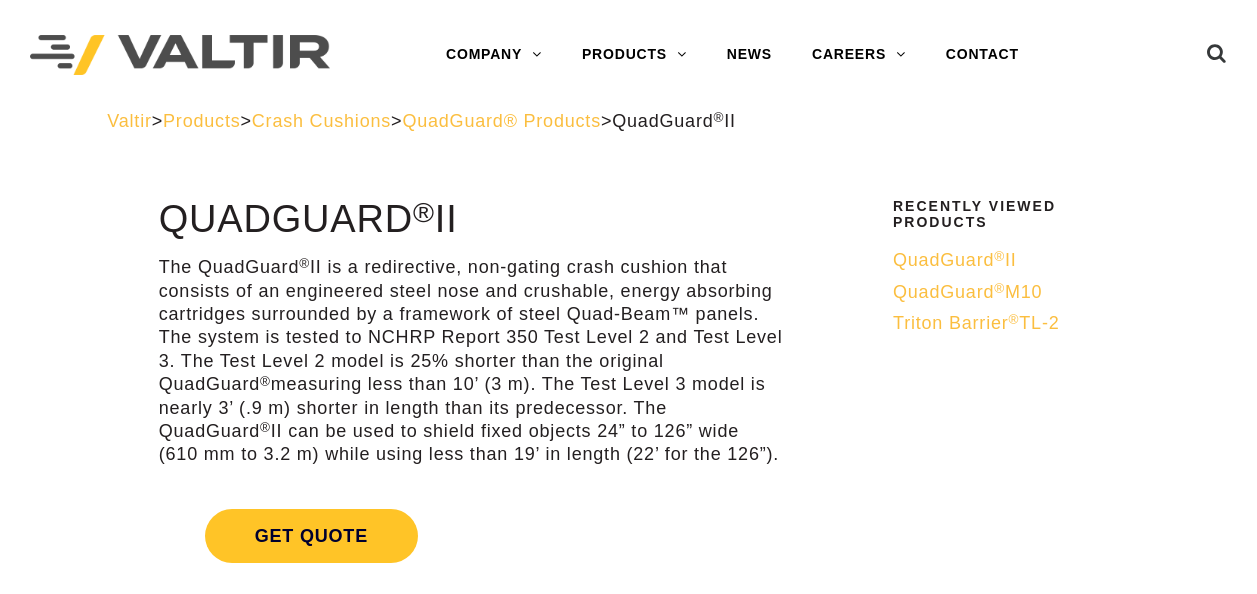 scroll, scrollTop: 0, scrollLeft: 0, axis: both 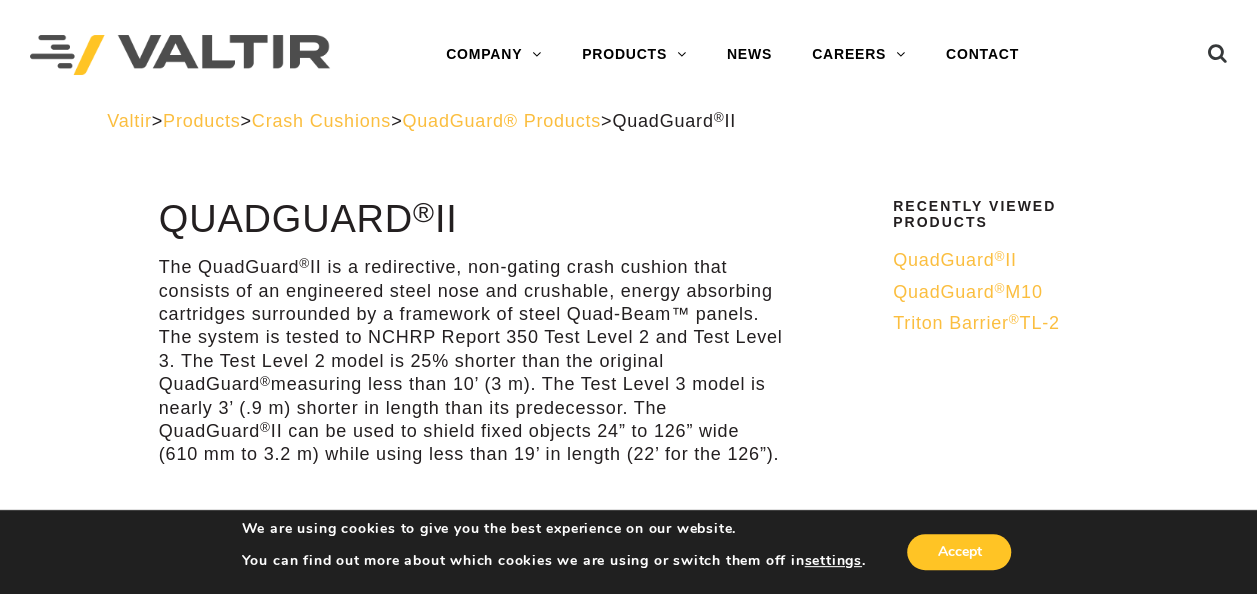 drag, startPoint x: 466, startPoint y: 344, endPoint x: 687, endPoint y: 448, distance: 244.24782 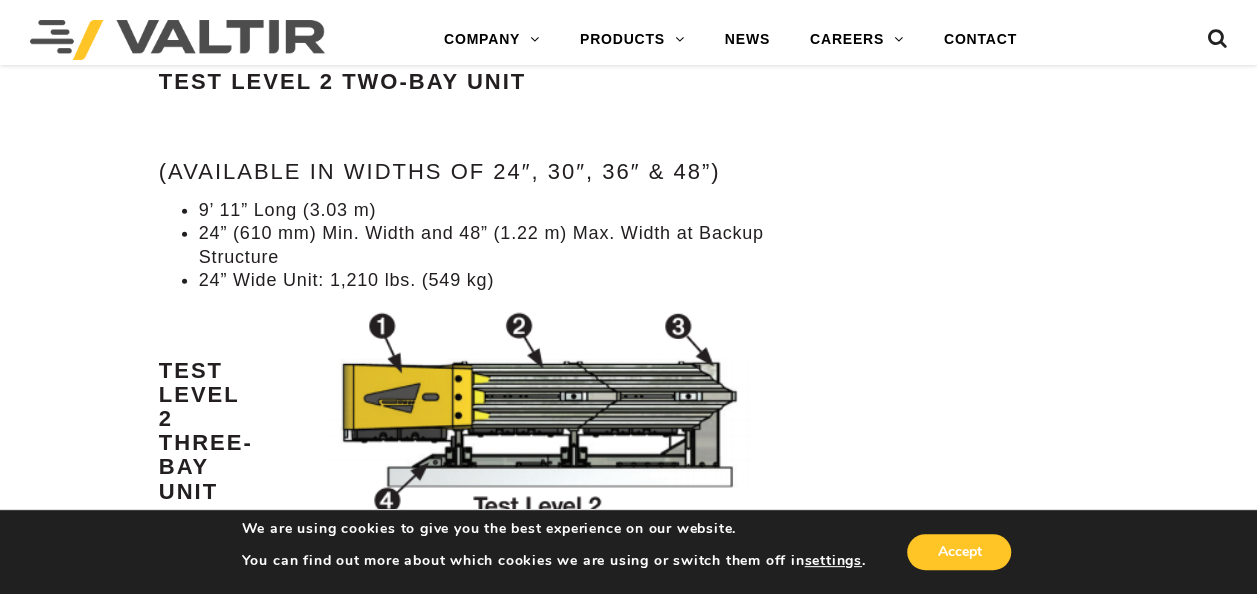 scroll, scrollTop: 2200, scrollLeft: 0, axis: vertical 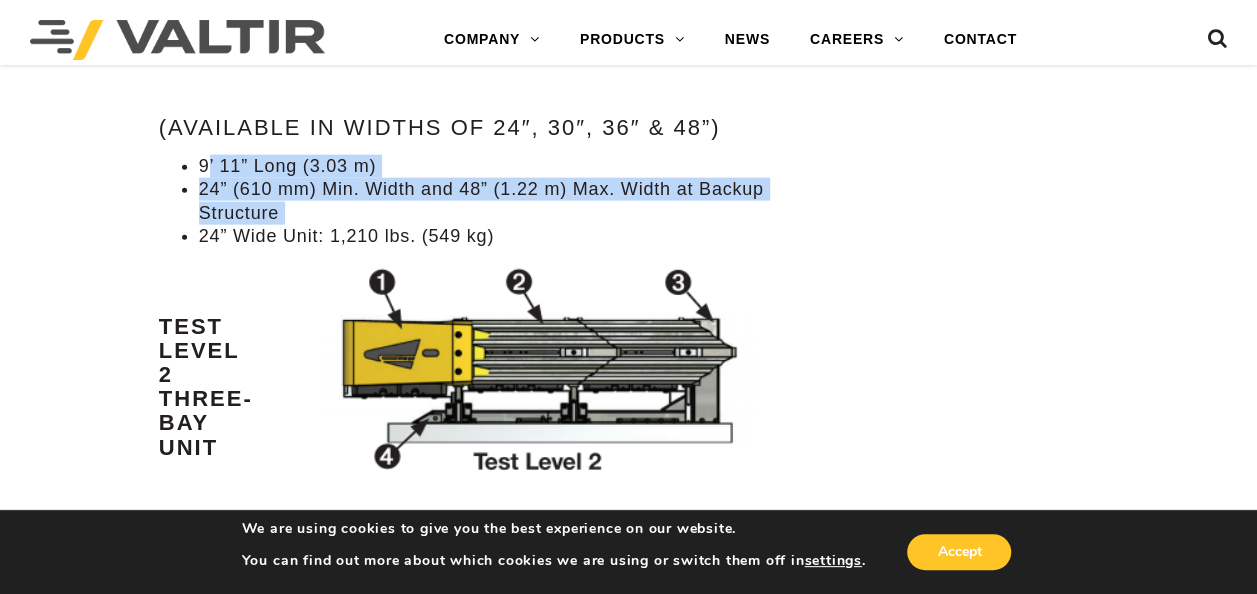 drag, startPoint x: 209, startPoint y: 160, endPoint x: 538, endPoint y: 232, distance: 336.7863 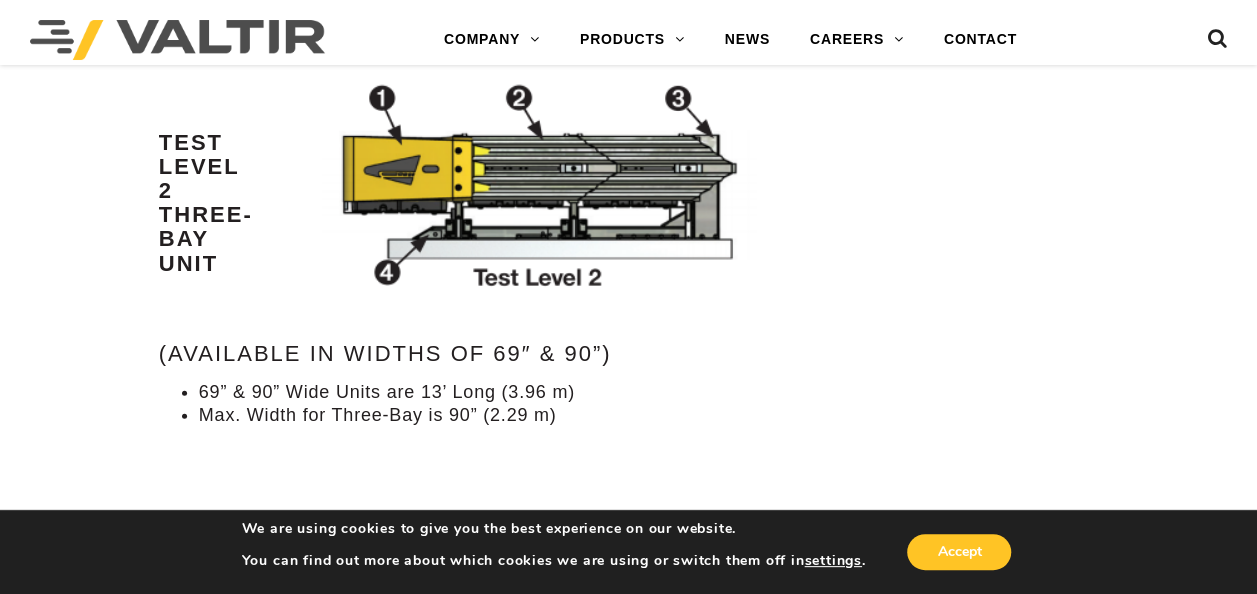 scroll, scrollTop: 2500, scrollLeft: 0, axis: vertical 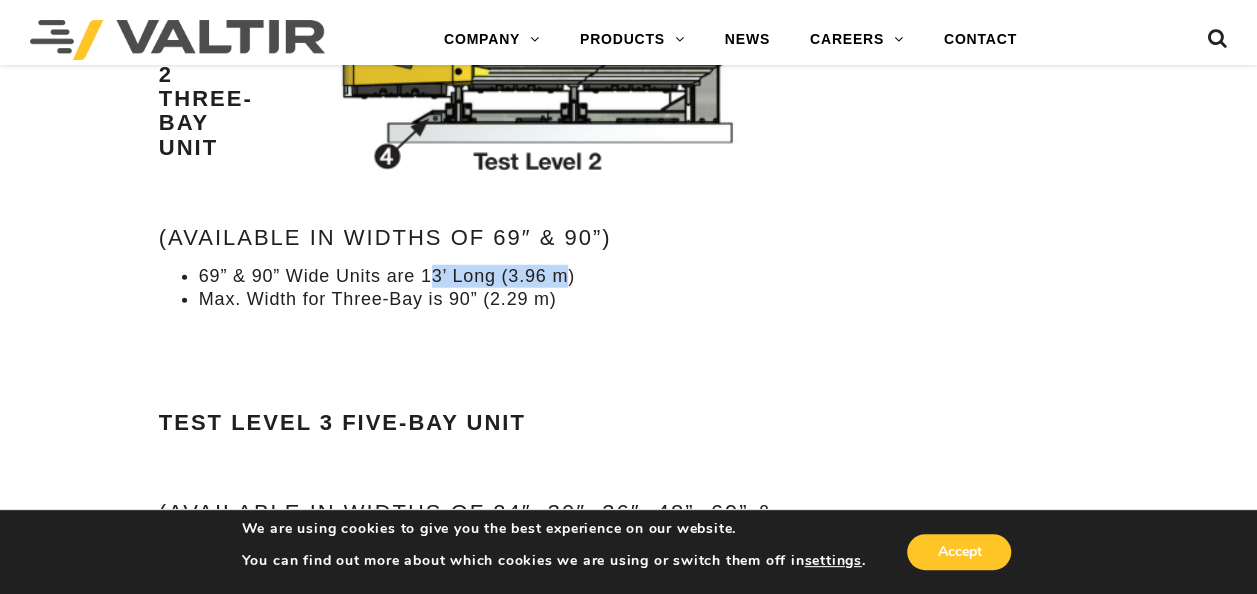 drag, startPoint x: 432, startPoint y: 273, endPoint x: 566, endPoint y: 280, distance: 134.18271 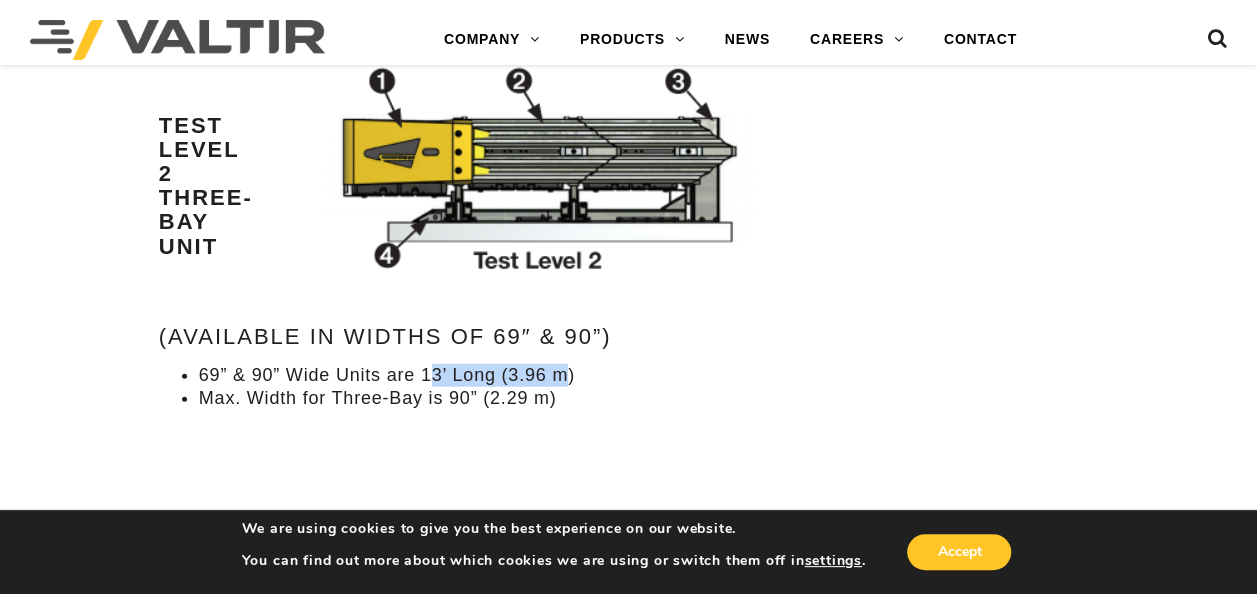 scroll, scrollTop: 2300, scrollLeft: 0, axis: vertical 